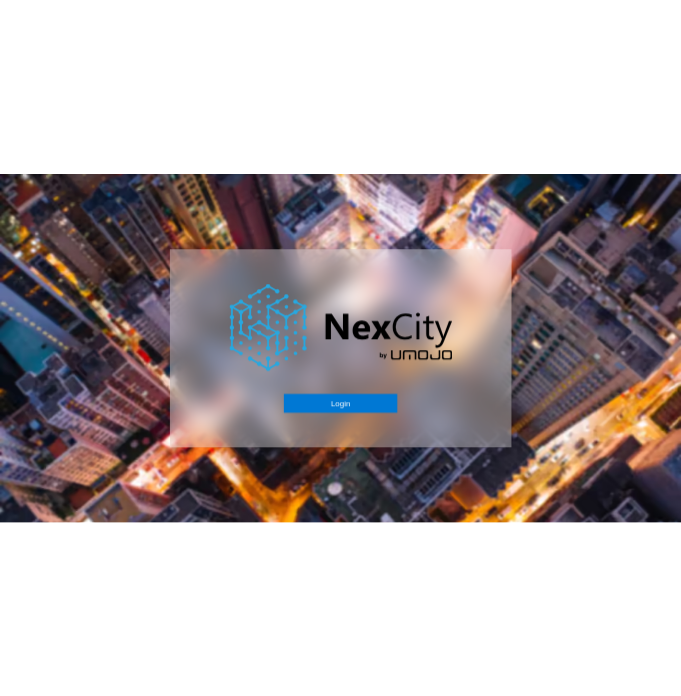 scroll, scrollTop: 0, scrollLeft: 0, axis: both 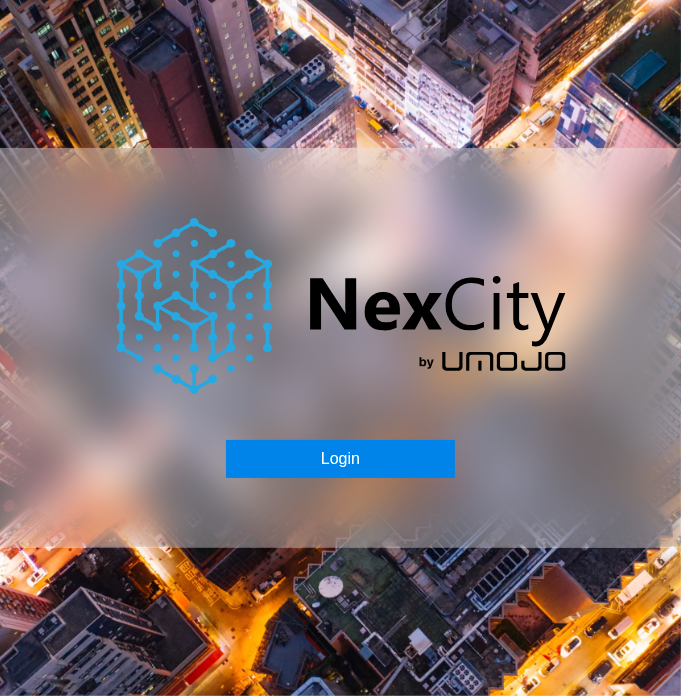 click on "Login" at bounding box center [340, 459] 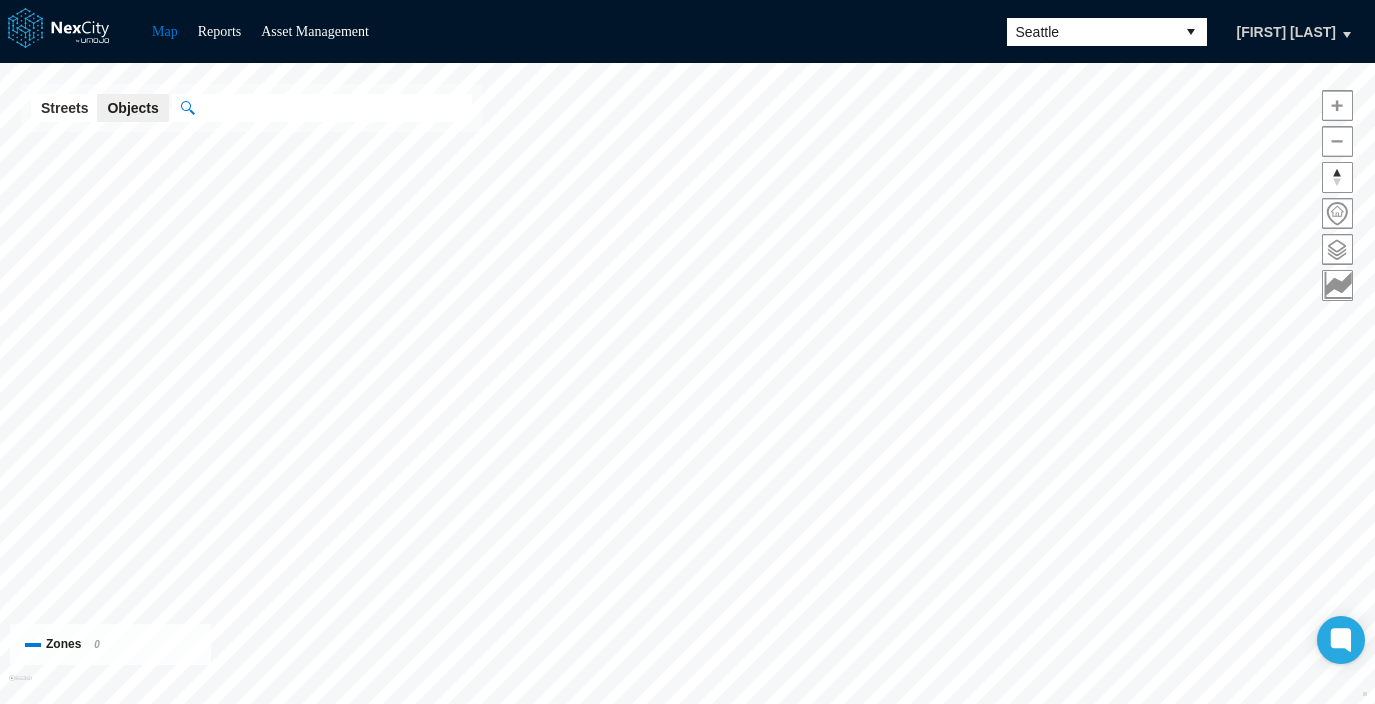 scroll, scrollTop: 0, scrollLeft: 0, axis: both 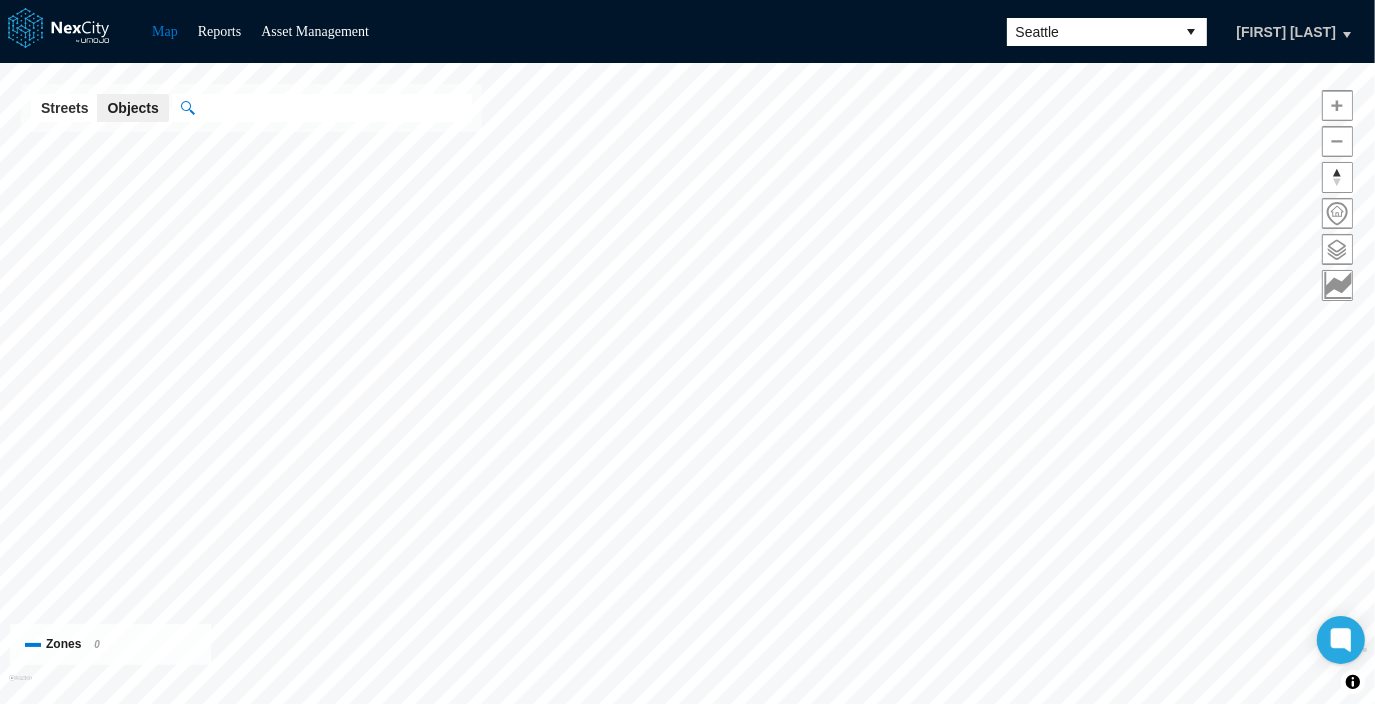 click on "[FIRST] [LAST]" at bounding box center (1286, 32) 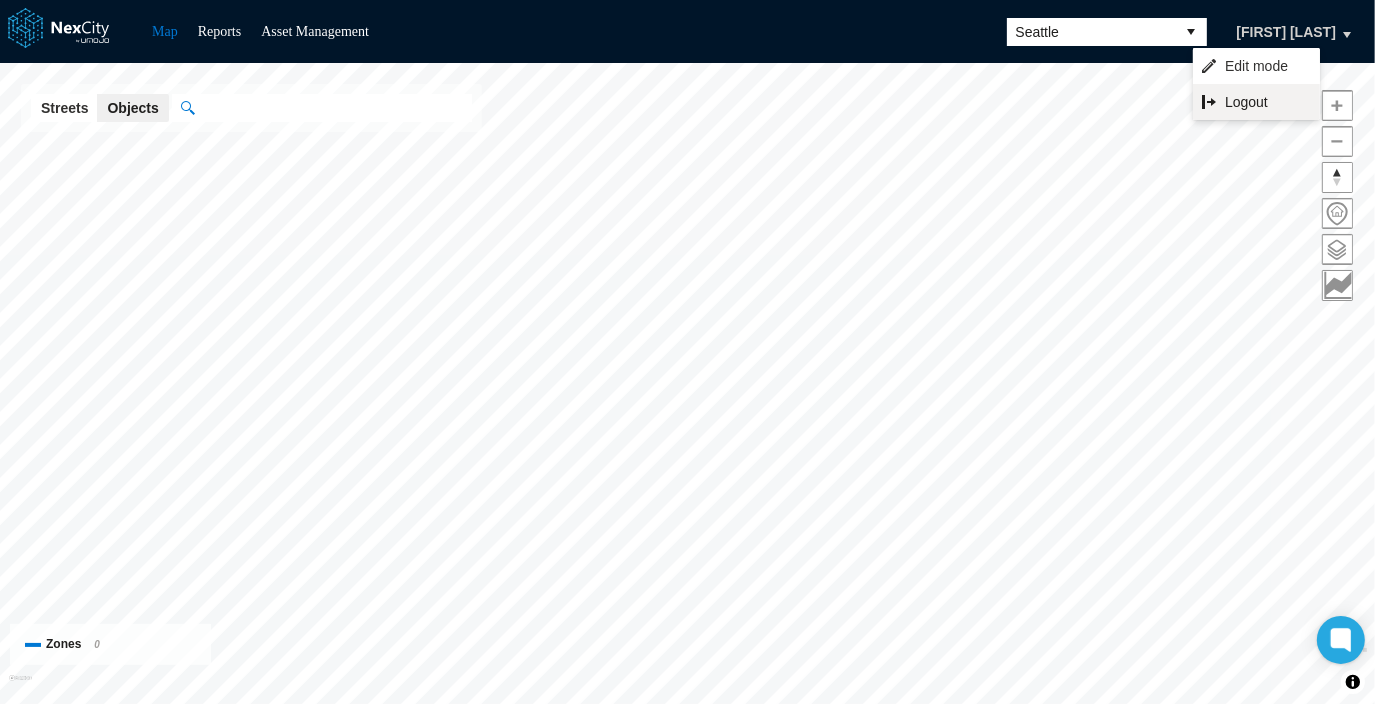 click on "Logout" at bounding box center [1256, 102] 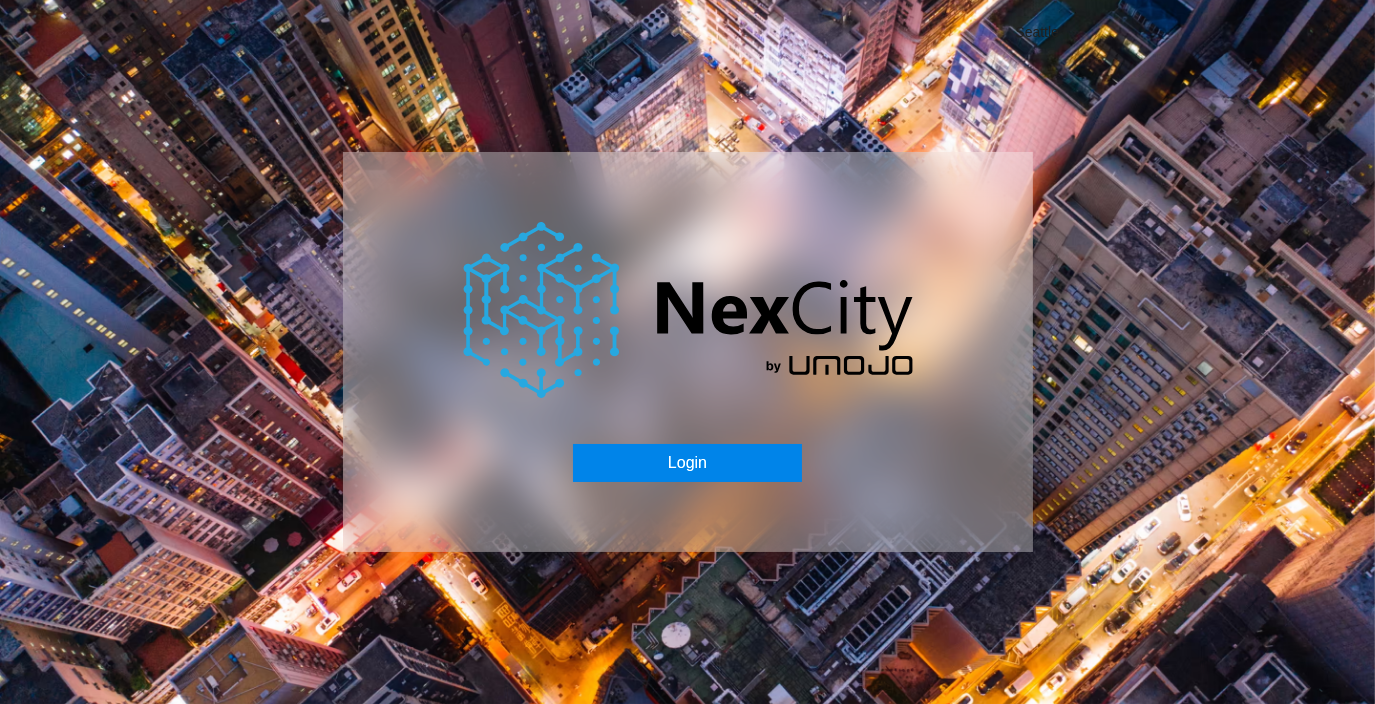 click on "Login" at bounding box center [687, 463] 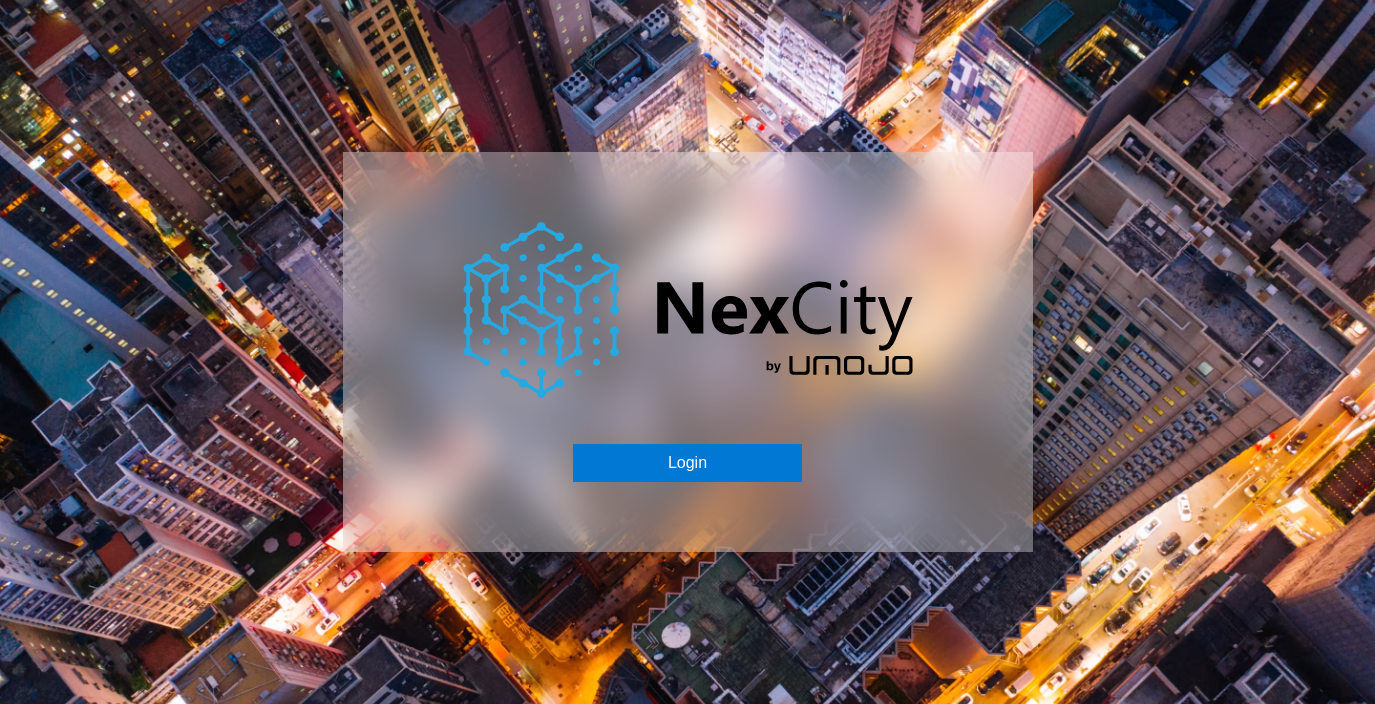 scroll, scrollTop: 0, scrollLeft: 0, axis: both 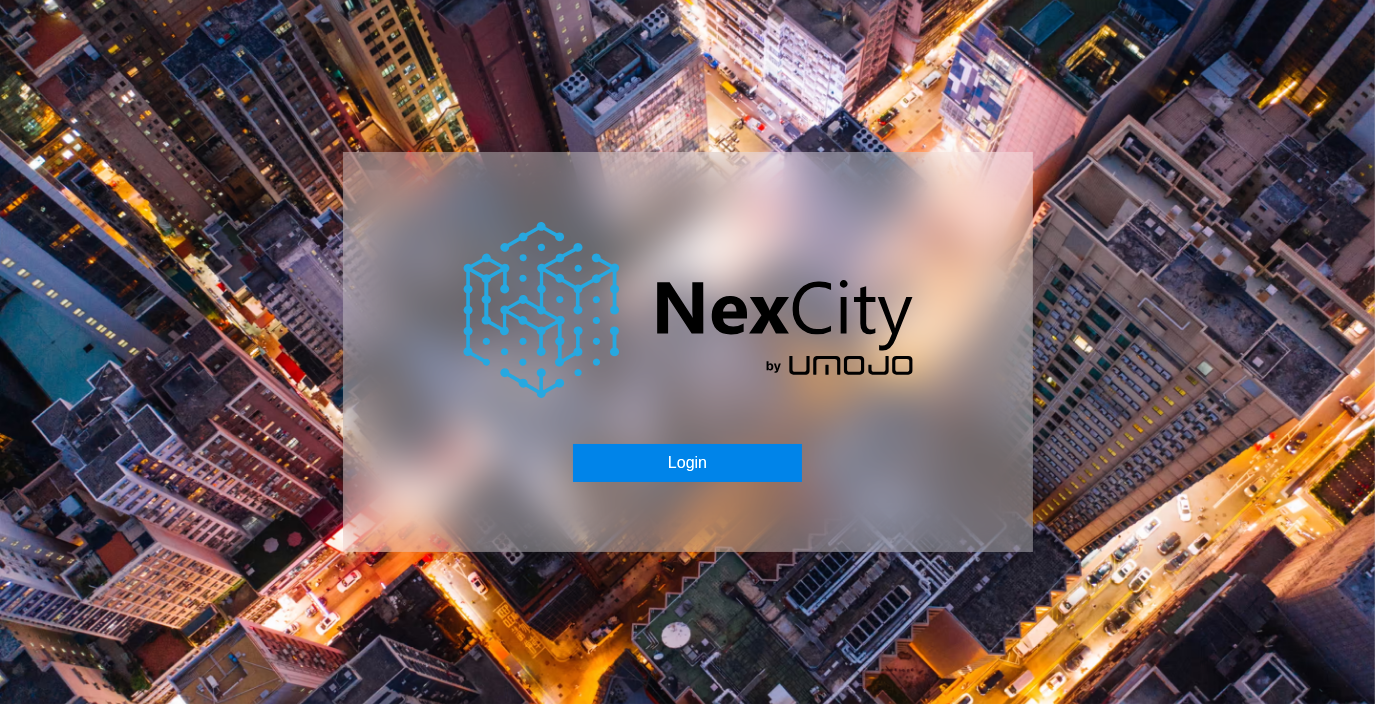 click on "Login" at bounding box center (687, 463) 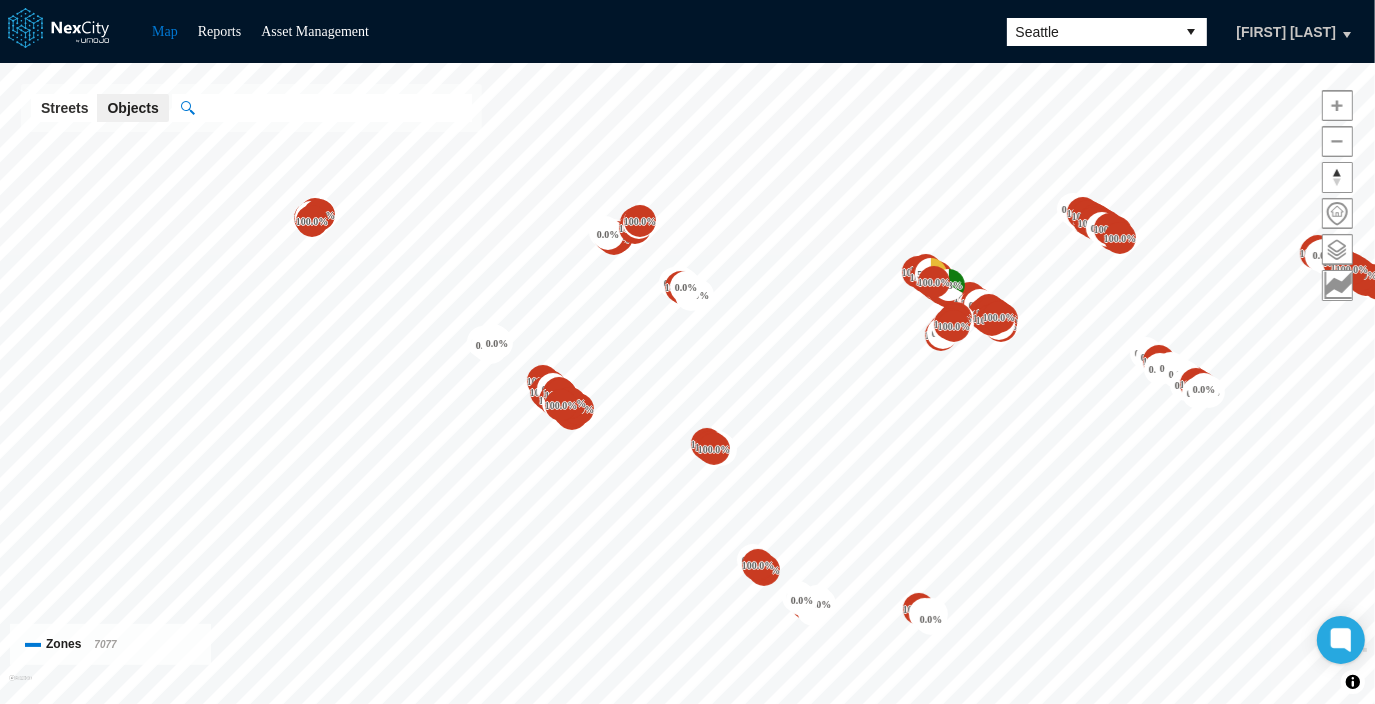 click on "[FIRST] [LAST]" at bounding box center (1286, 32) 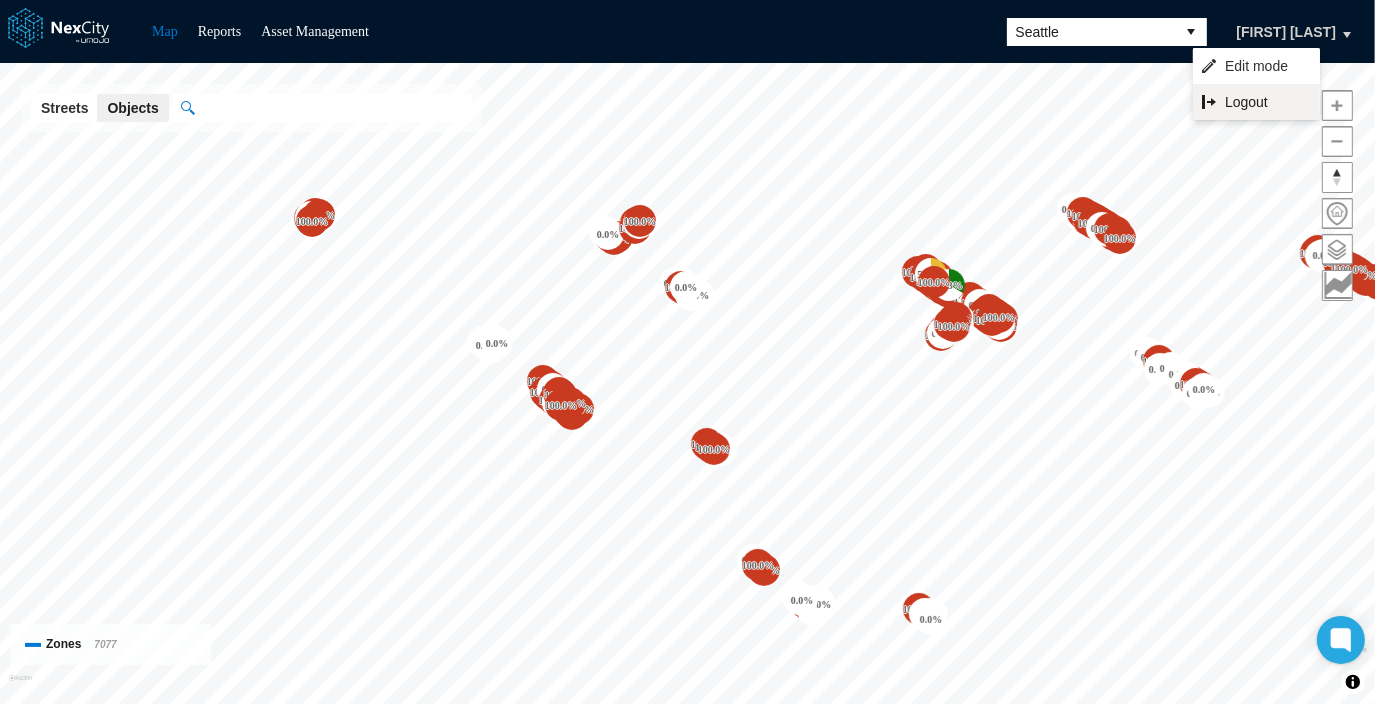 click on "Logout" at bounding box center [1256, 102] 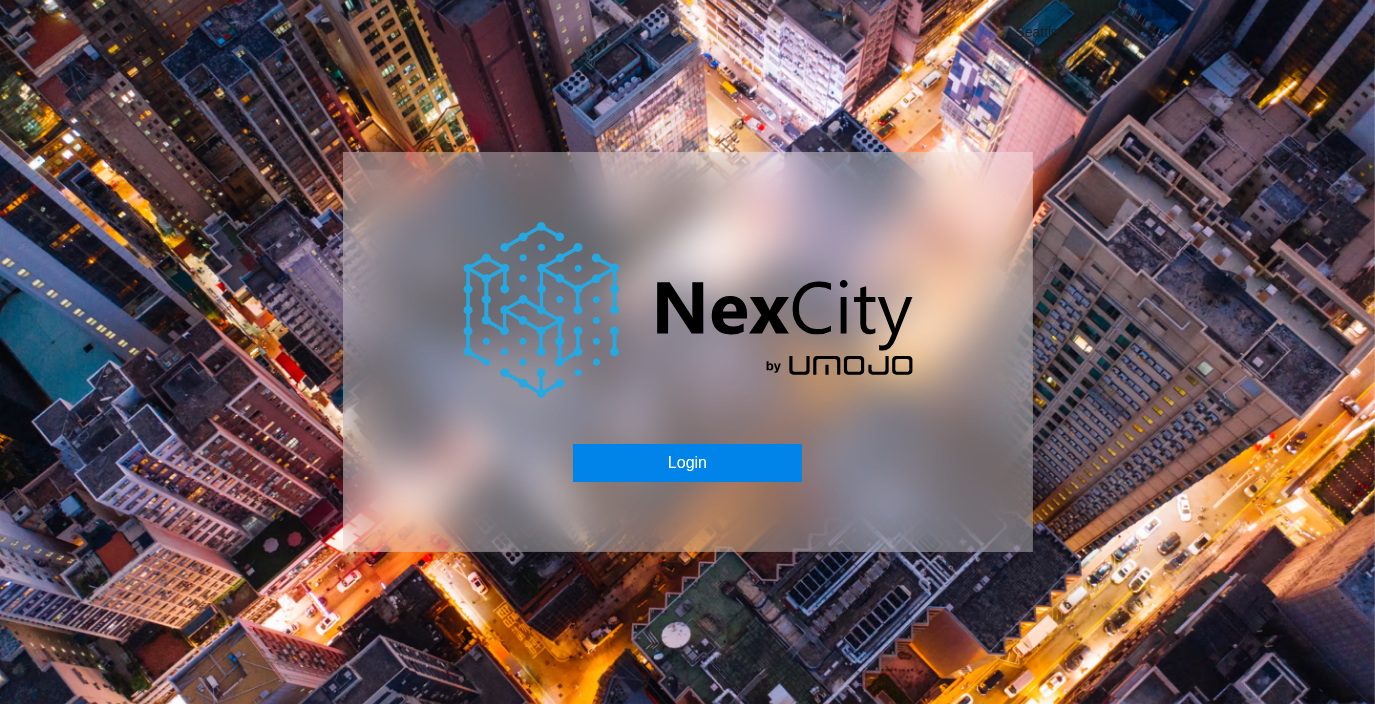 click on "Login" at bounding box center [687, 463] 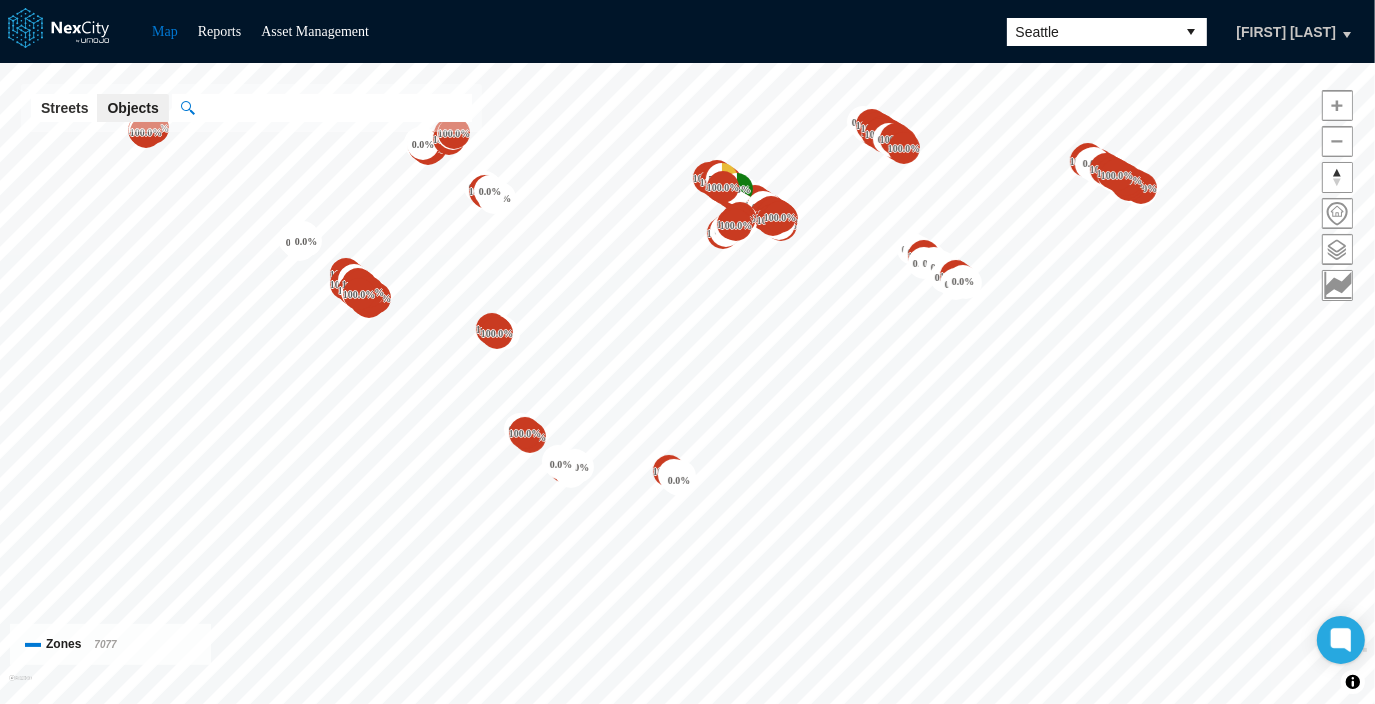 click on "[FIRST] [LAST]" at bounding box center (1286, 32) 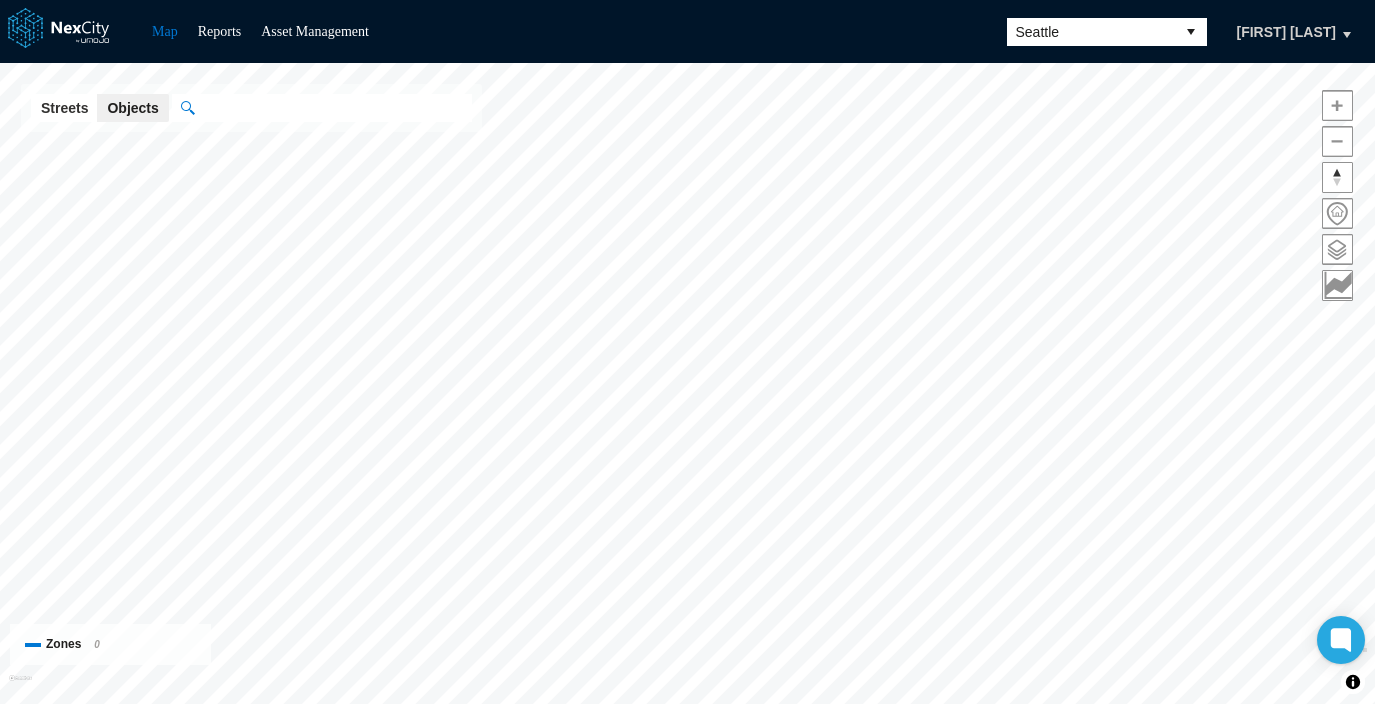 scroll, scrollTop: 0, scrollLeft: 0, axis: both 